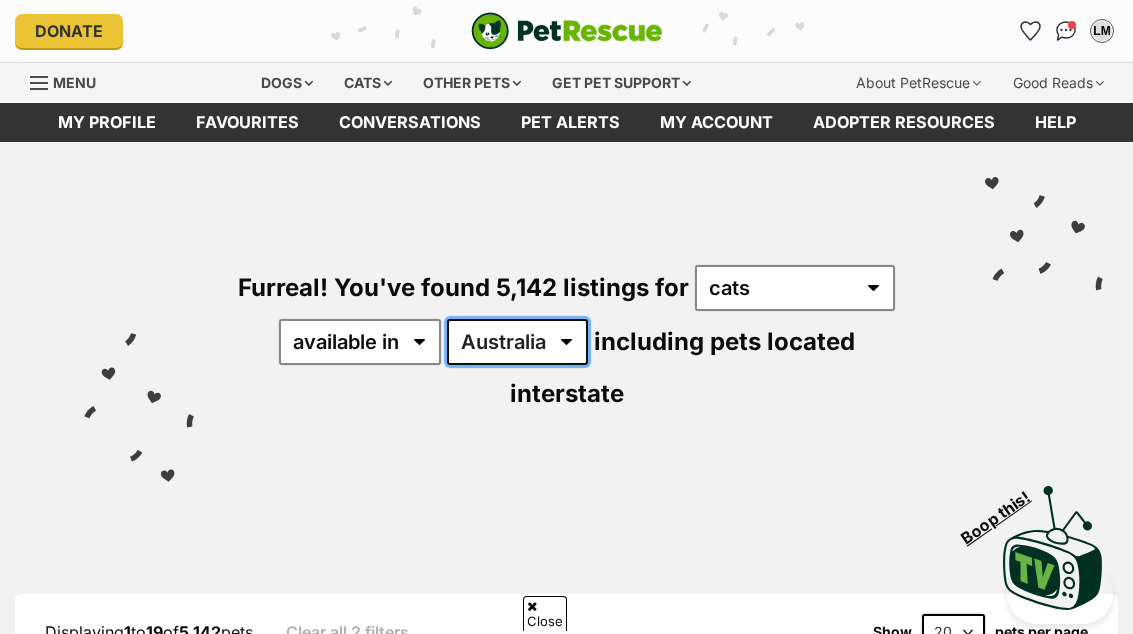 scroll, scrollTop: 360, scrollLeft: 0, axis: vertical 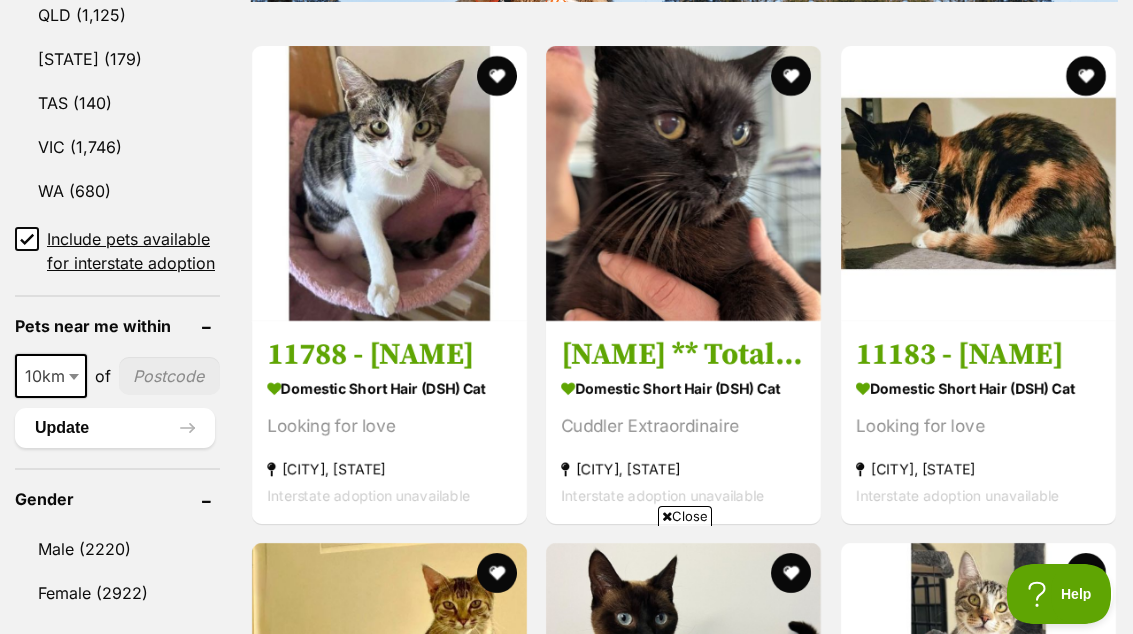 click at bounding box center (169, 376) 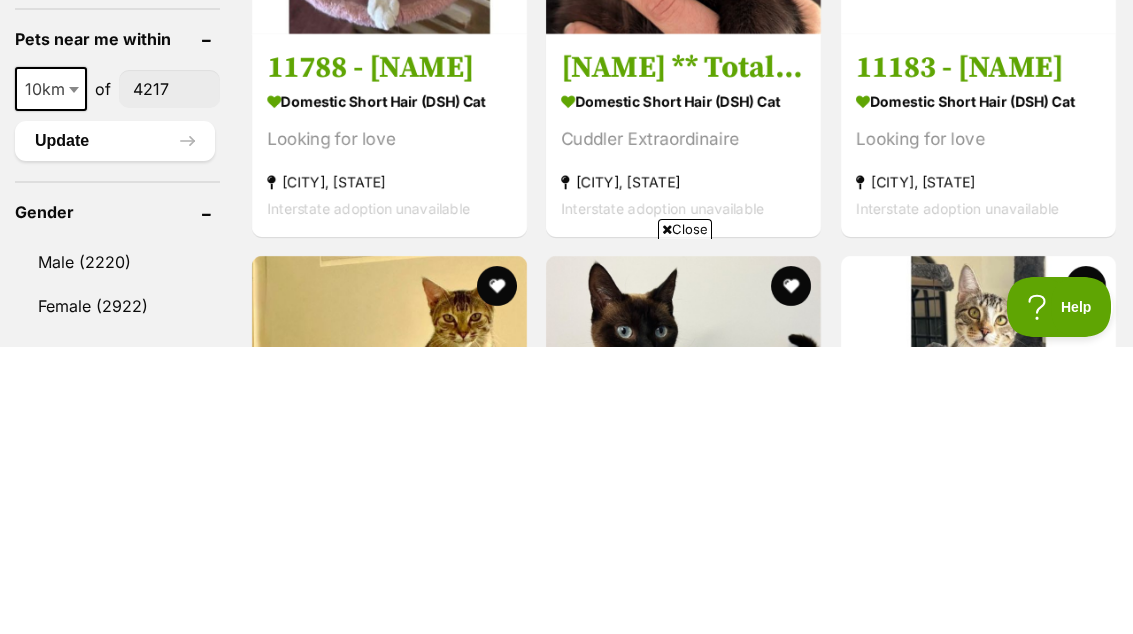 type on "4217" 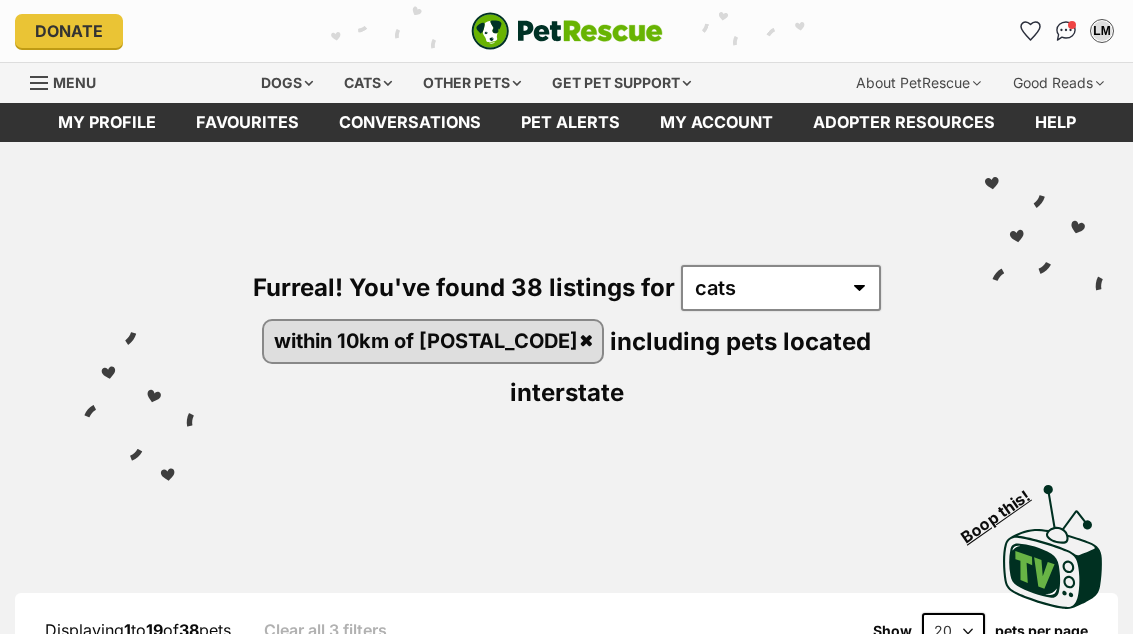 scroll, scrollTop: 0, scrollLeft: 0, axis: both 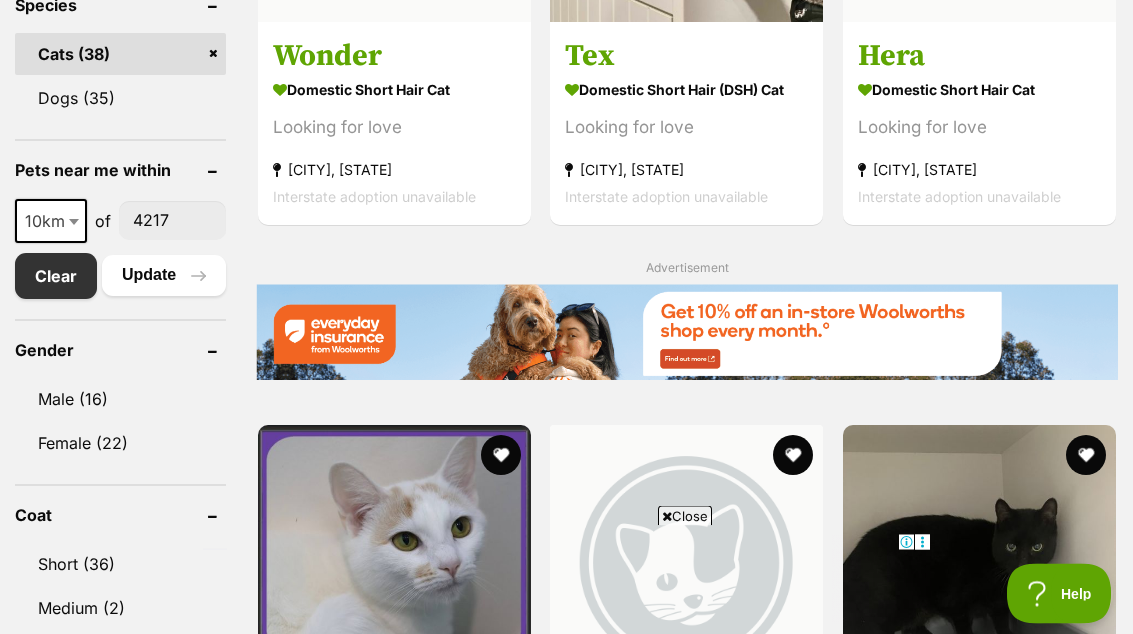 click at bounding box center [76, 222] 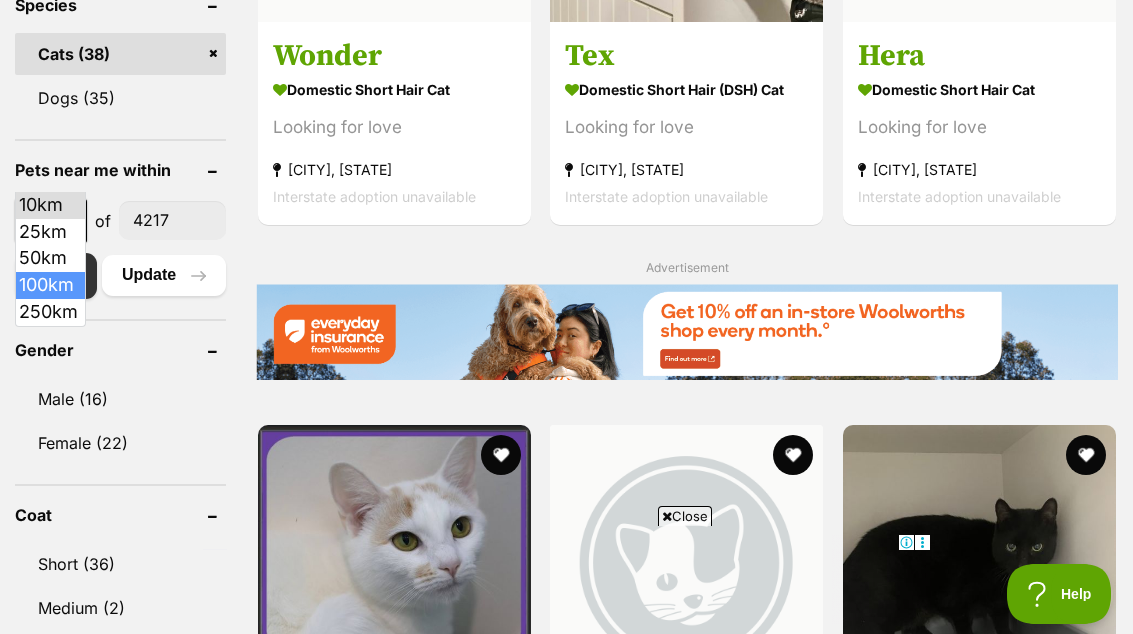select on "100" 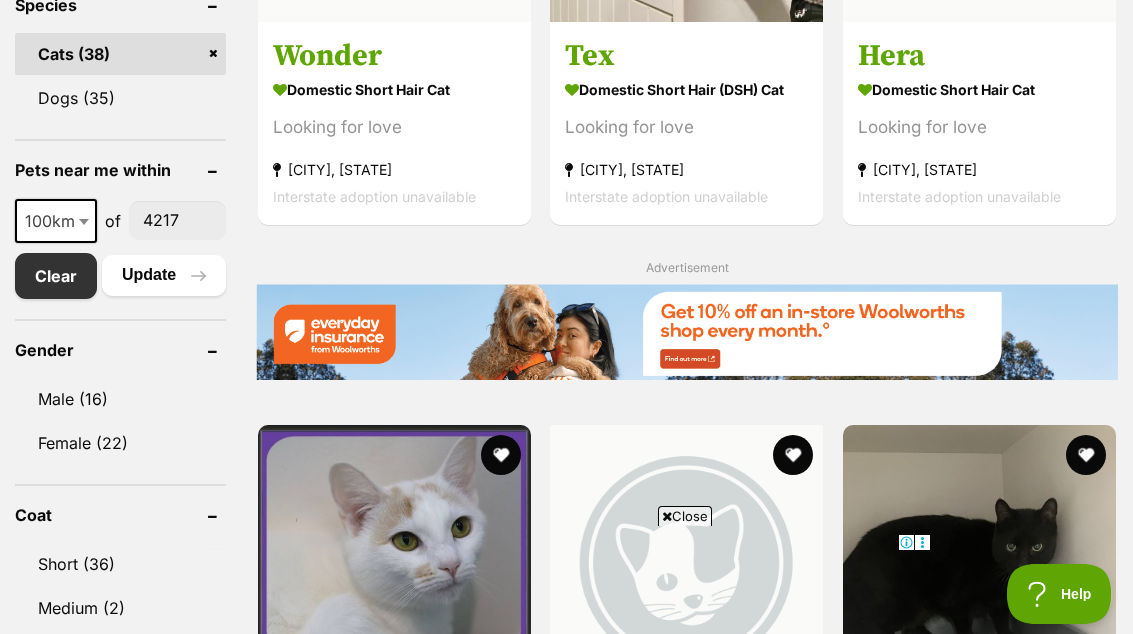 click on "Update" at bounding box center (164, 275) 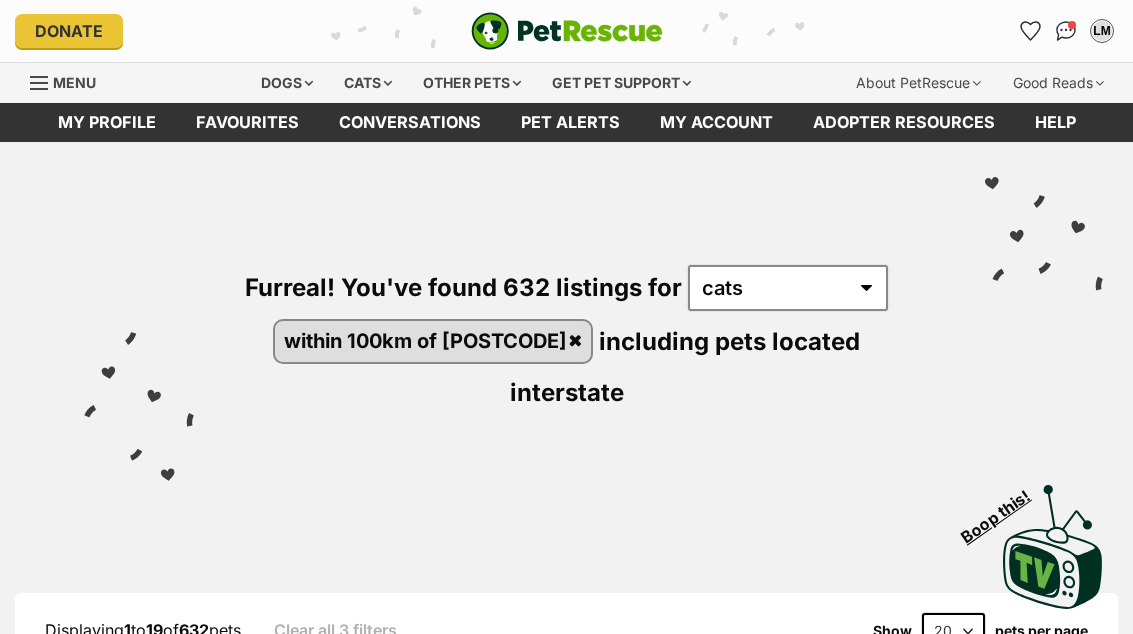 scroll, scrollTop: 0, scrollLeft: 0, axis: both 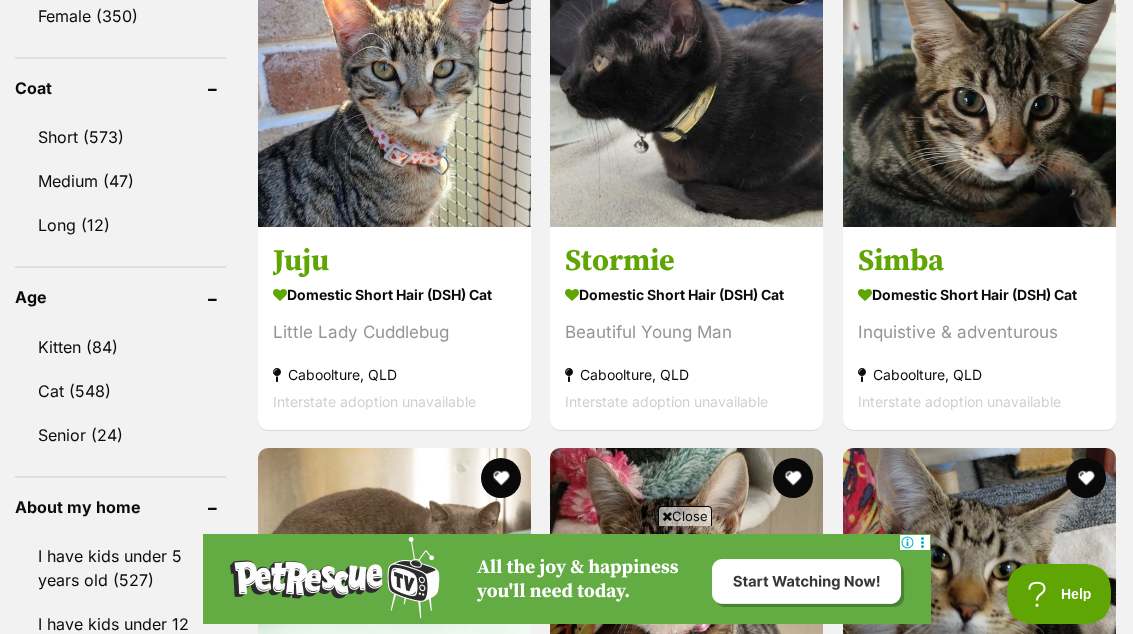 click on "Cat (548)" at bounding box center (120, 391) 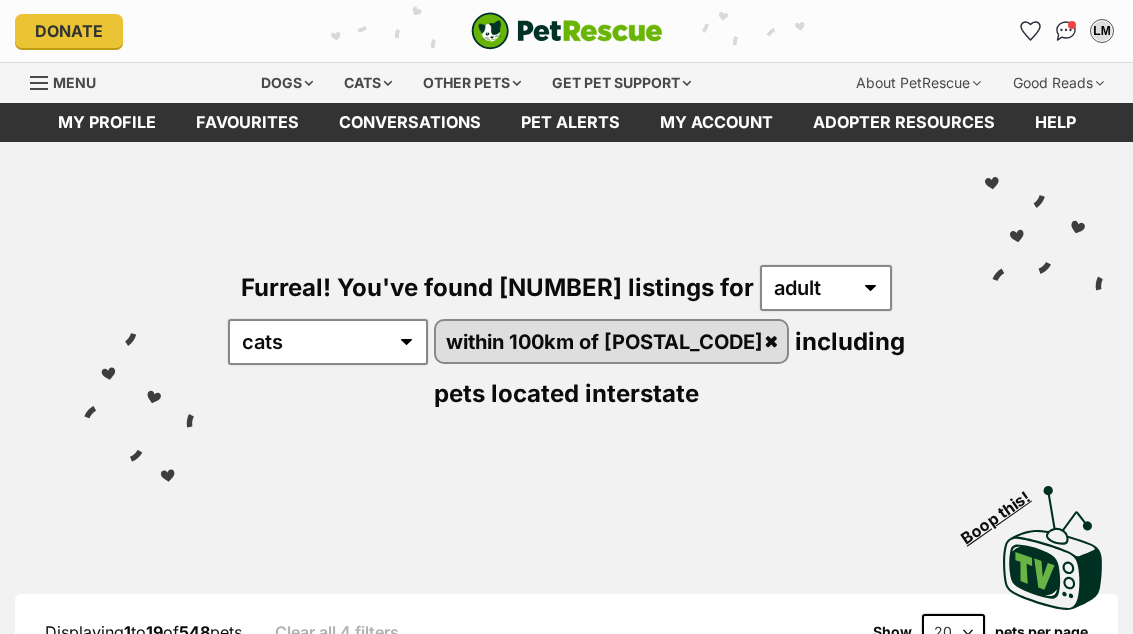 scroll, scrollTop: 0, scrollLeft: 0, axis: both 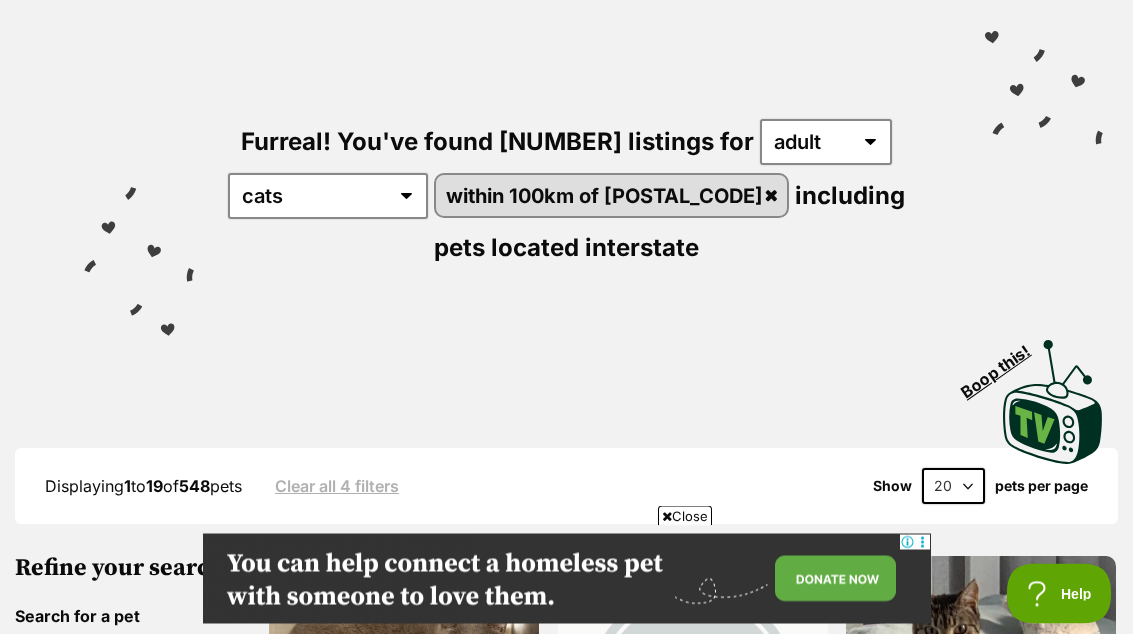 click on "20 40 60" at bounding box center [953, 487] 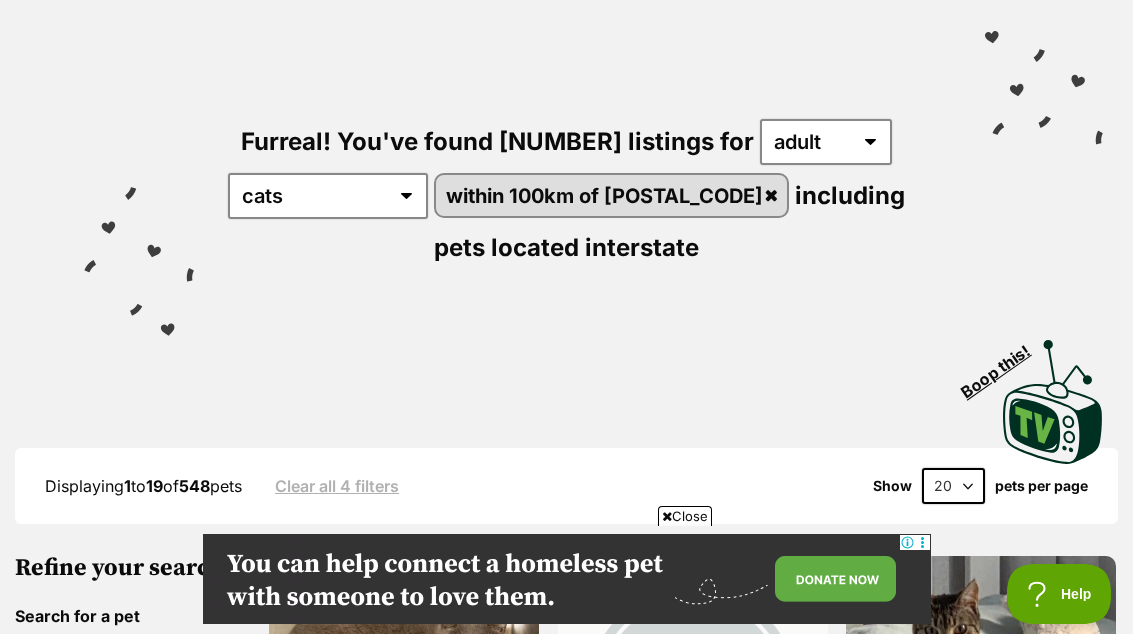 select on "60" 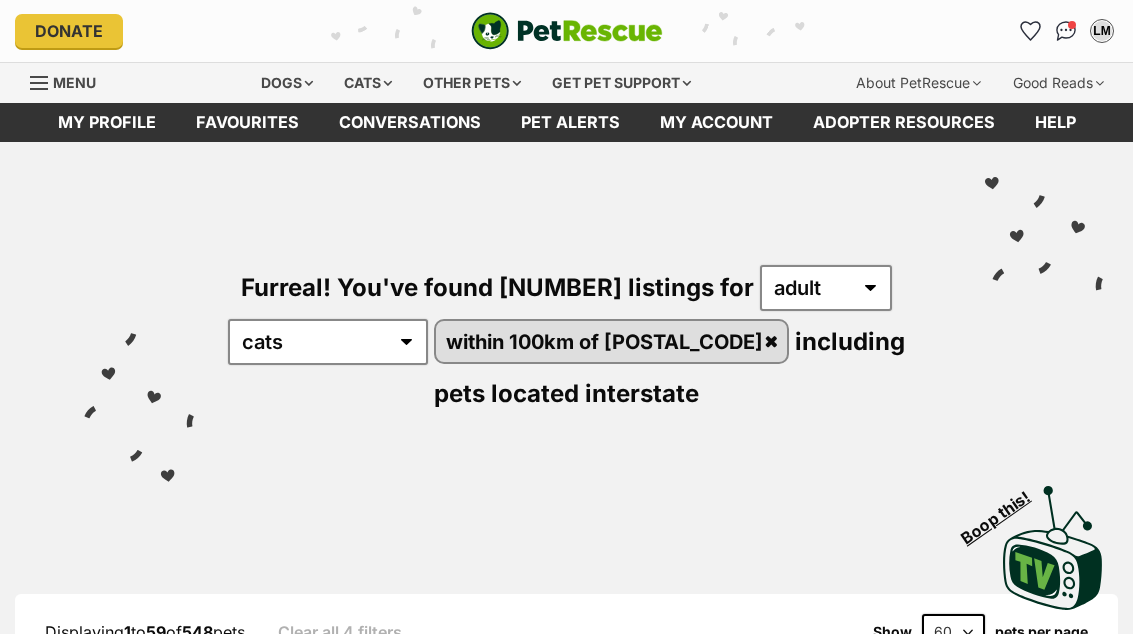 scroll, scrollTop: 0, scrollLeft: 0, axis: both 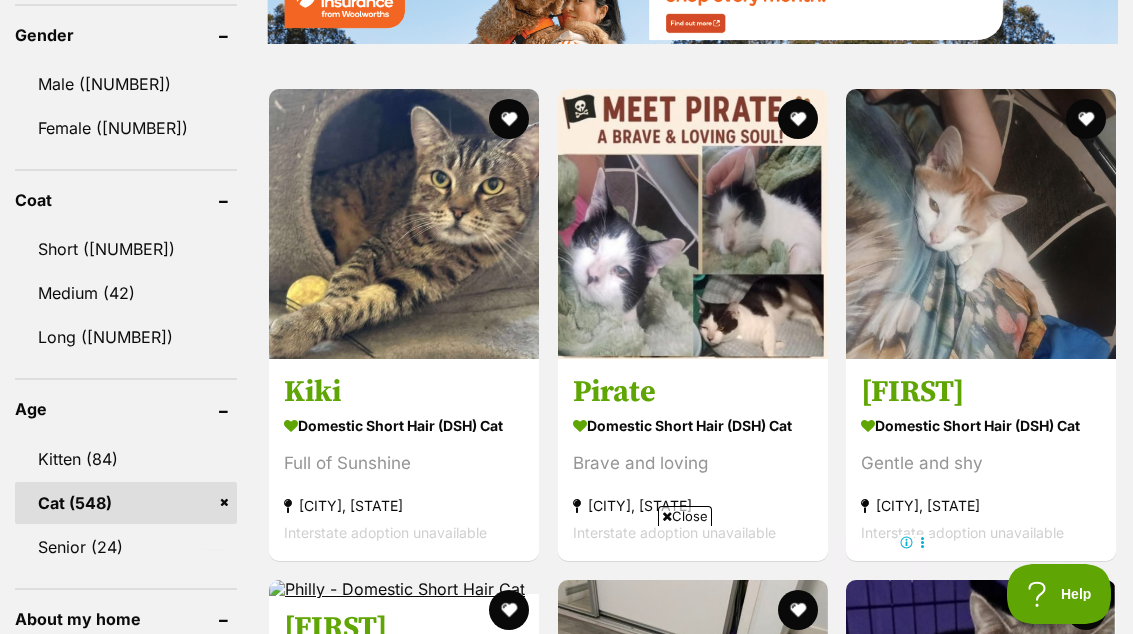 click on "Cat (548)" at bounding box center (126, 503) 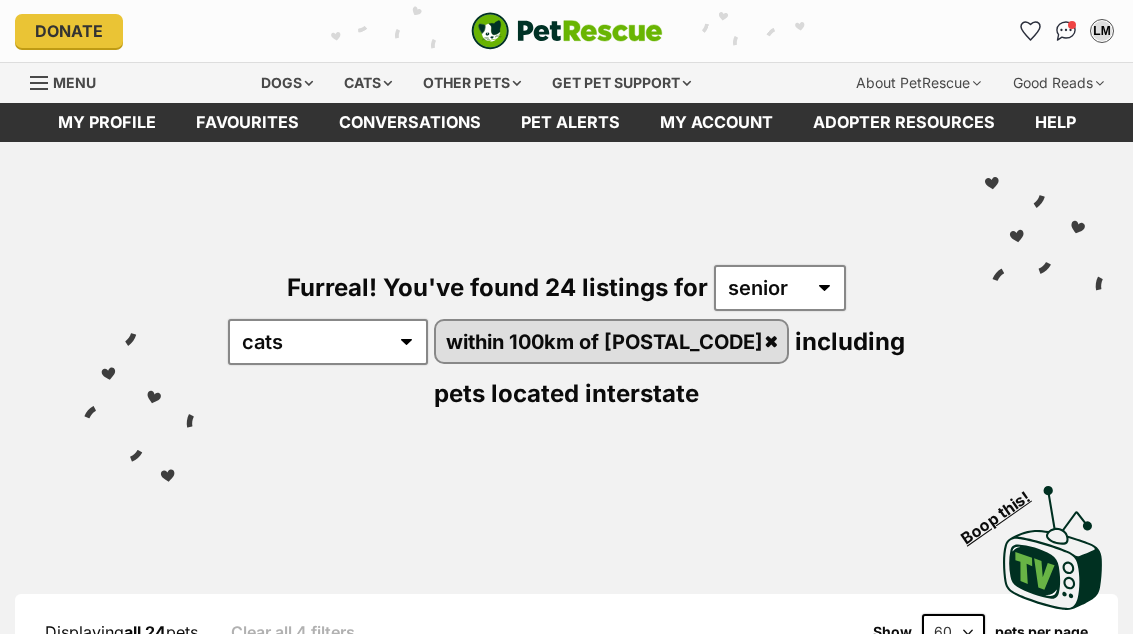 scroll, scrollTop: 0, scrollLeft: 0, axis: both 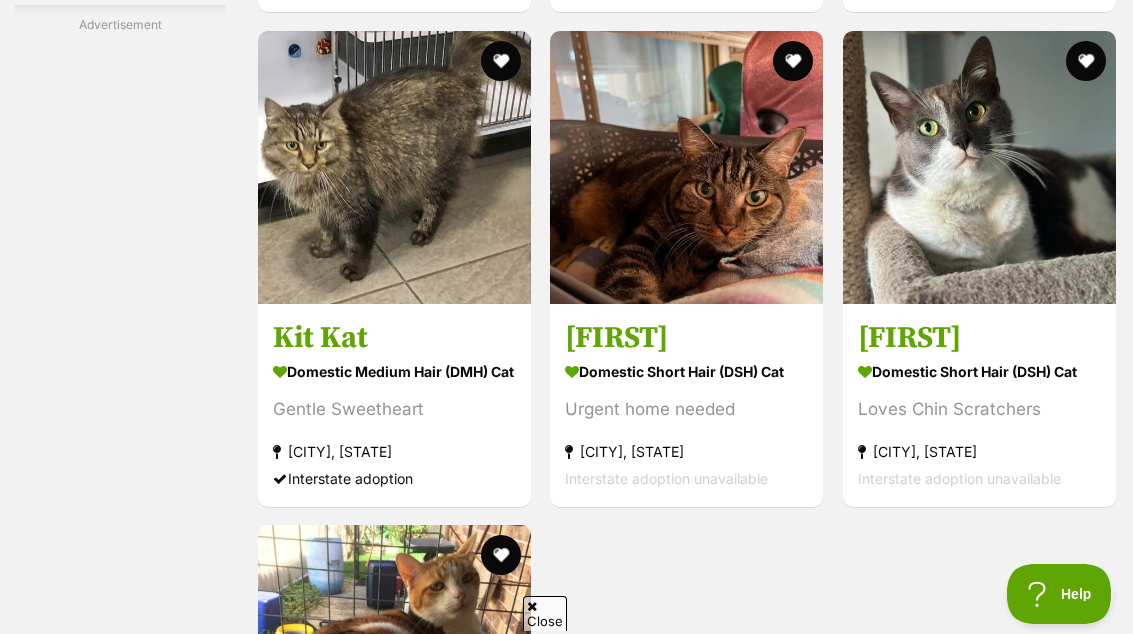 click on "Kit Kat" at bounding box center (394, 337) 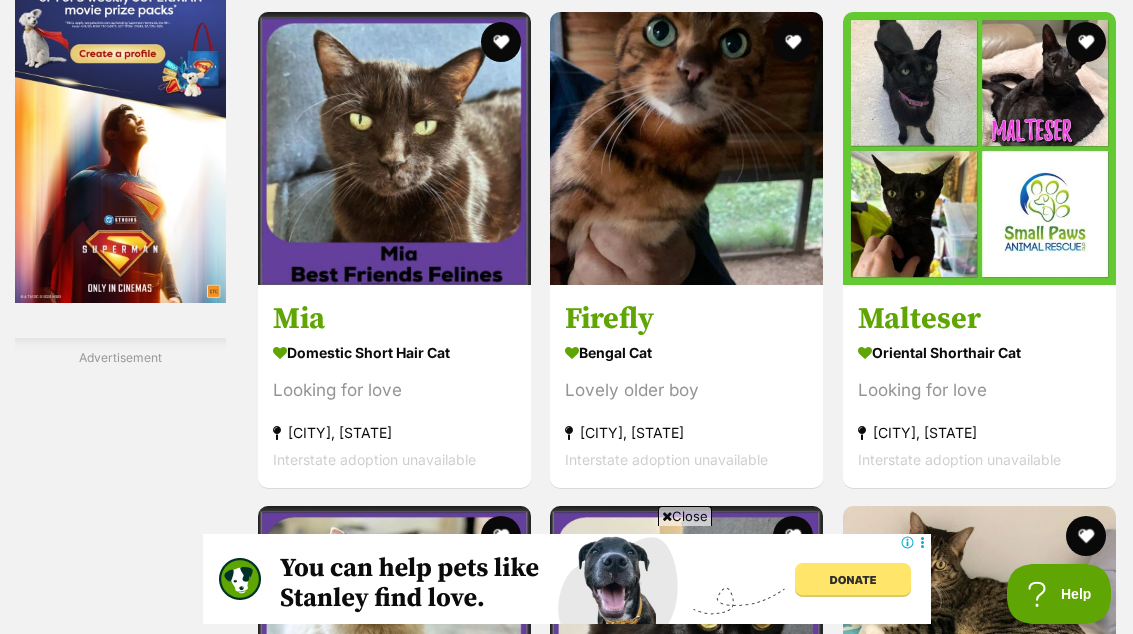 scroll, scrollTop: 2849, scrollLeft: 0, axis: vertical 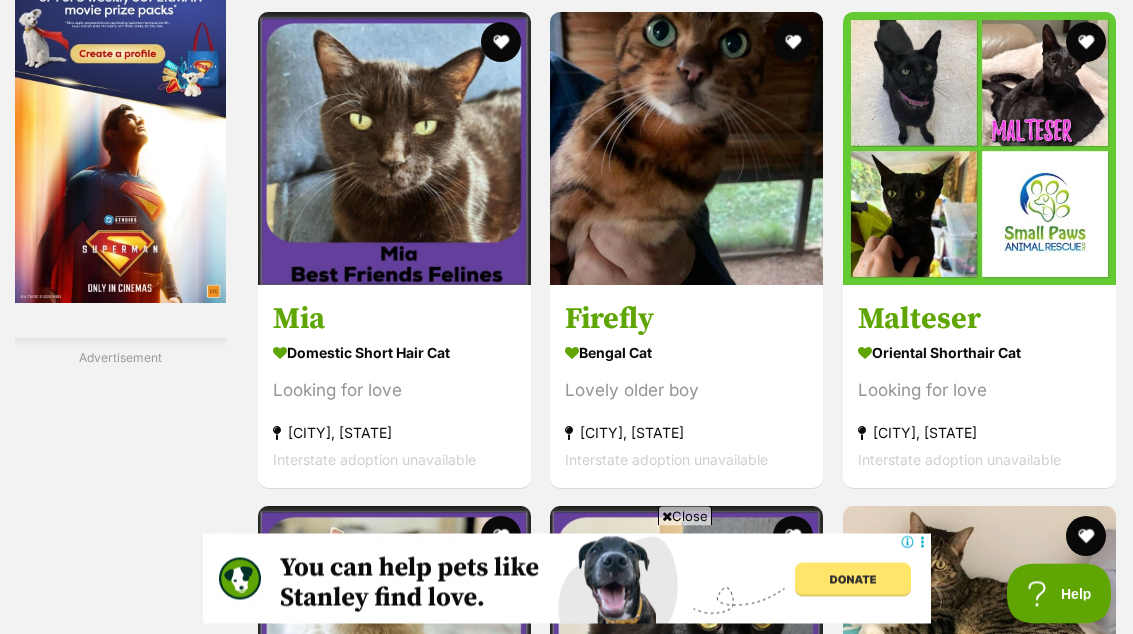 click at bounding box center (686, 149) 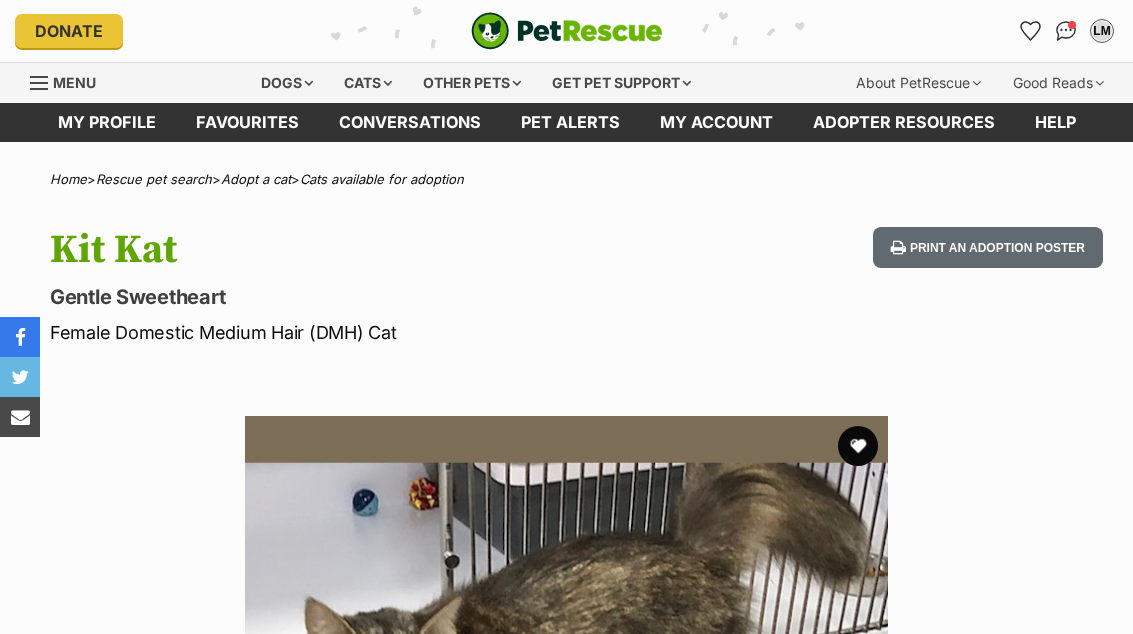 scroll, scrollTop: 0, scrollLeft: 0, axis: both 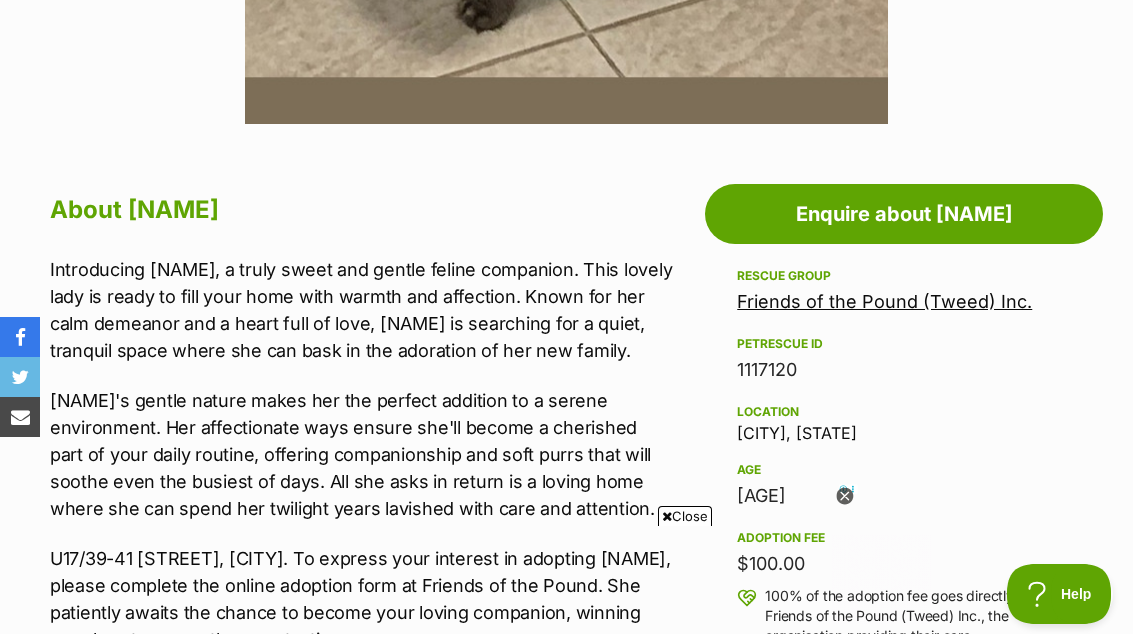 click 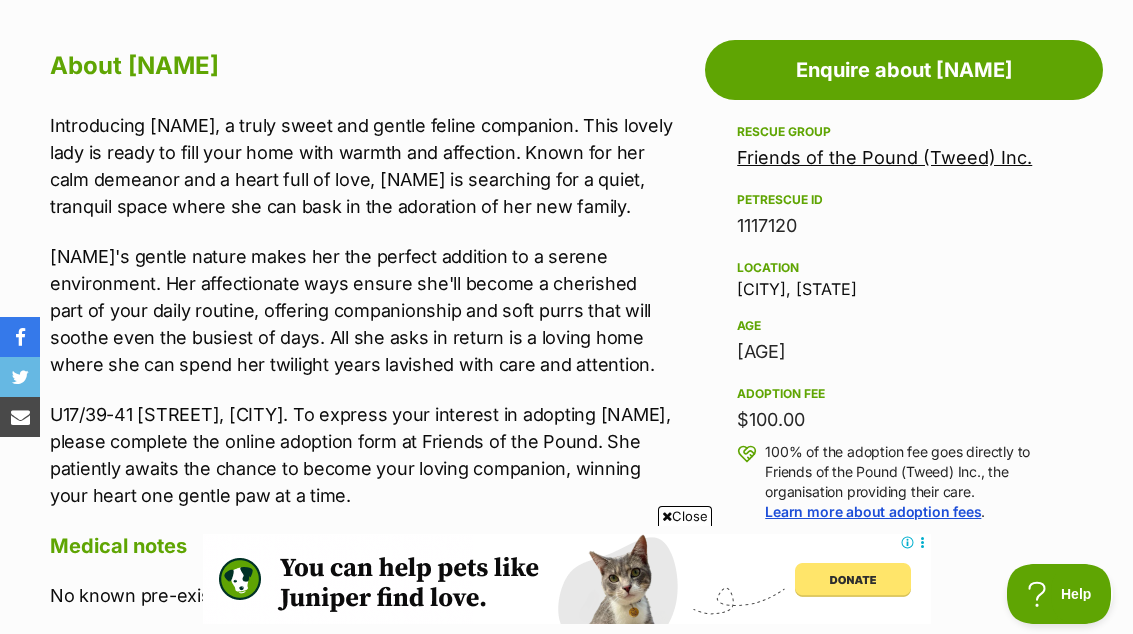 scroll, scrollTop: 0, scrollLeft: 0, axis: both 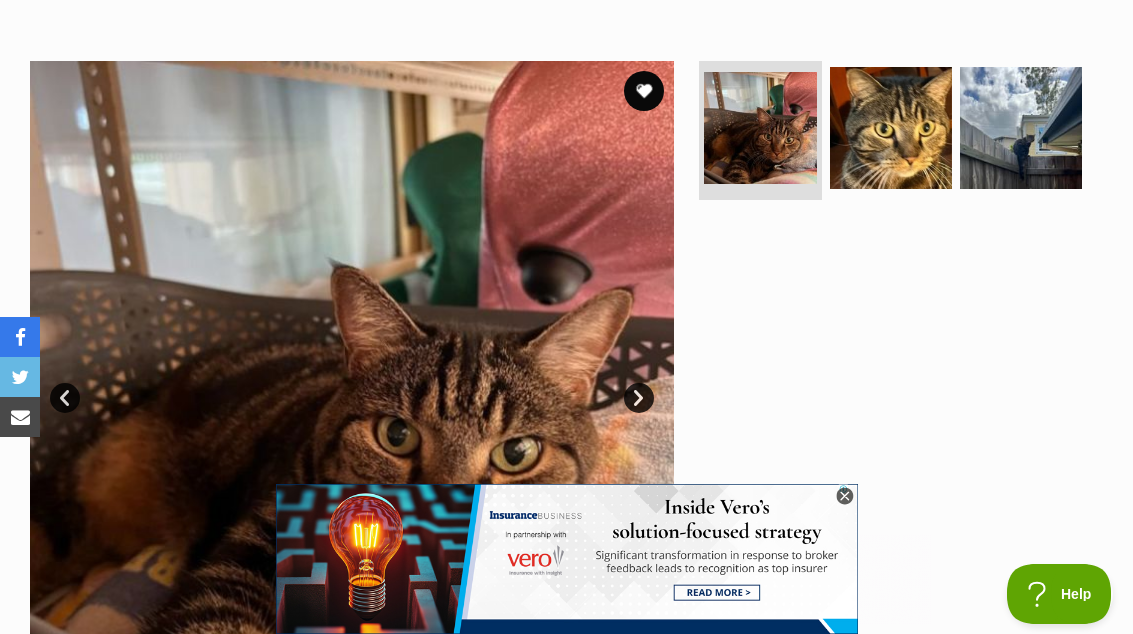 click at bounding box center (760, 128) 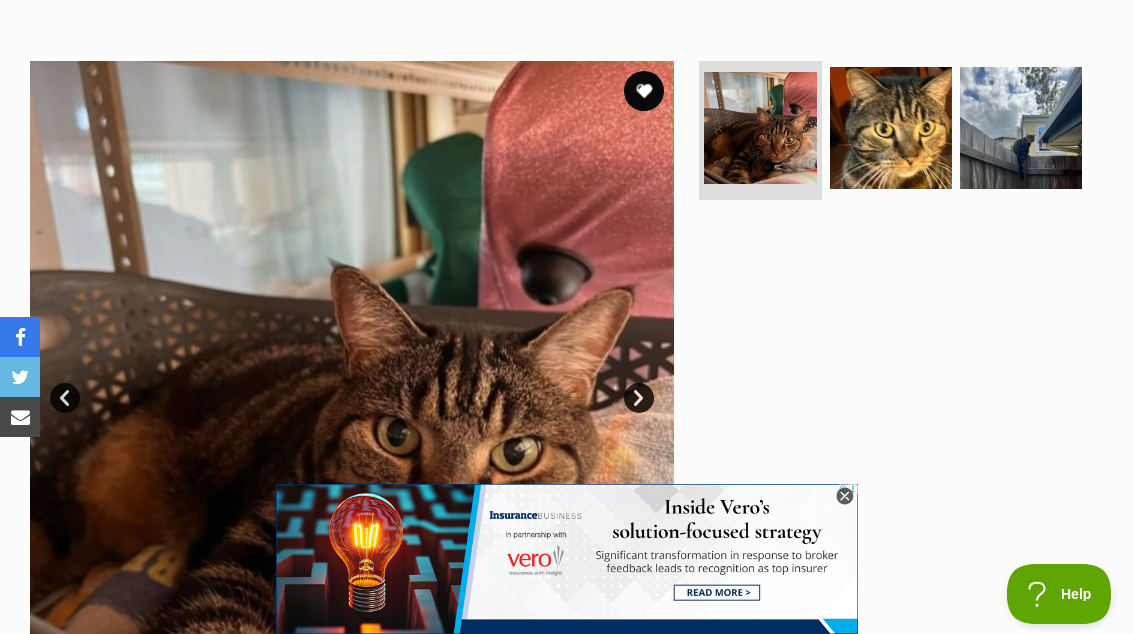 click at bounding box center (891, 128) 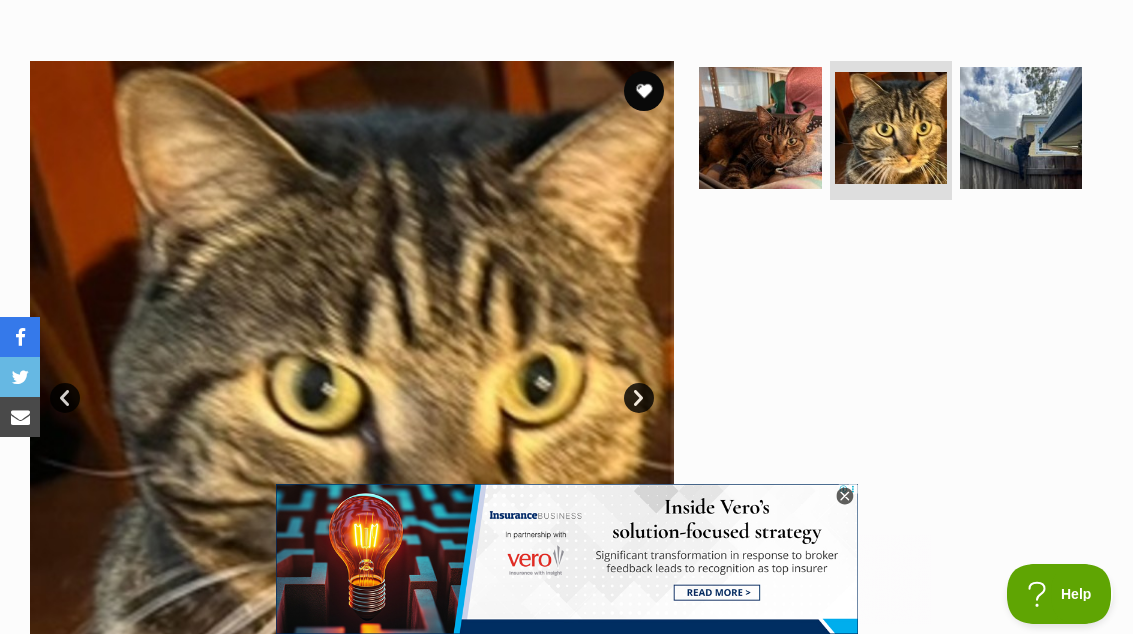 click at bounding box center (1021, 128) 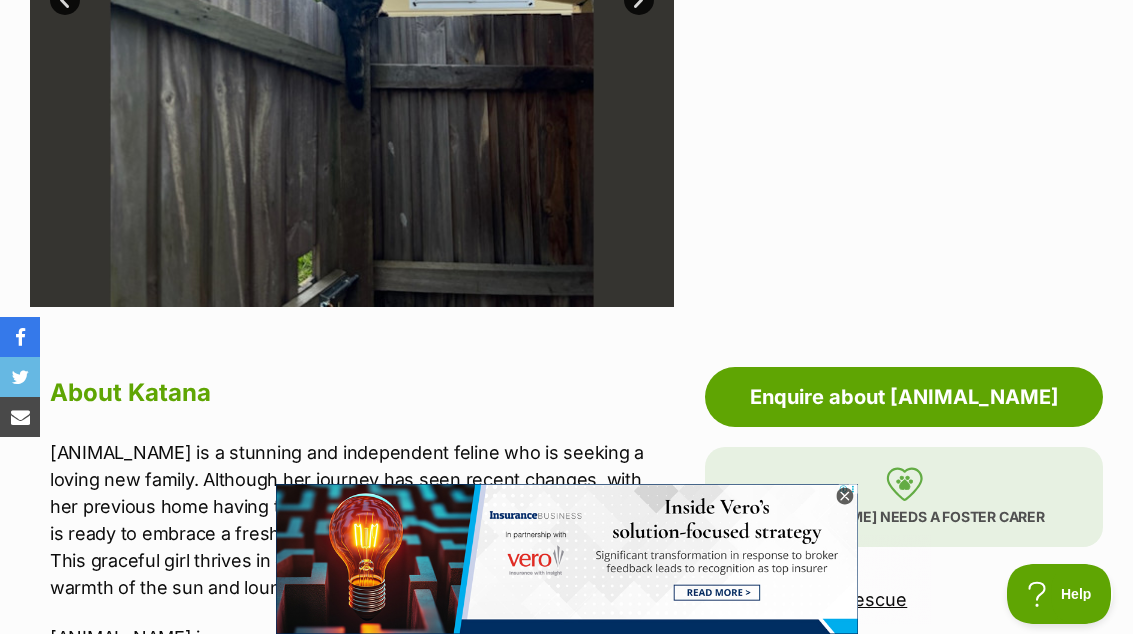 scroll, scrollTop: 751, scrollLeft: 0, axis: vertical 